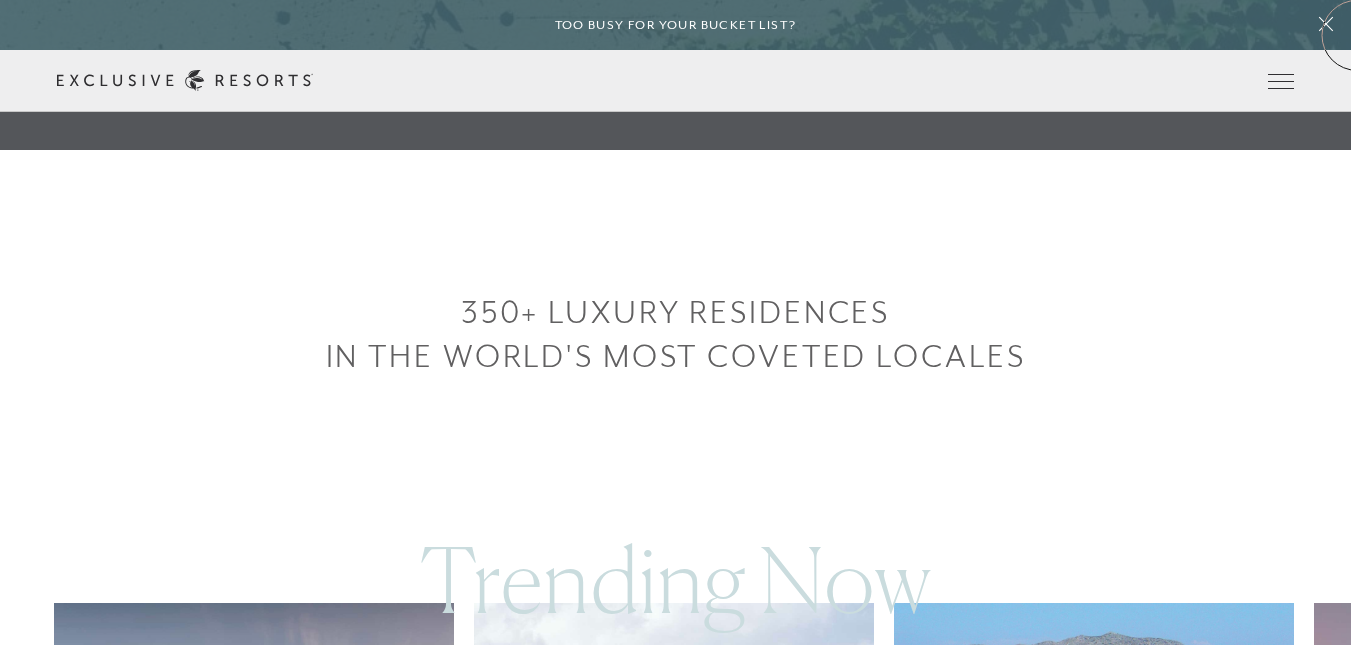 scroll, scrollTop: 495, scrollLeft: 0, axis: vertical 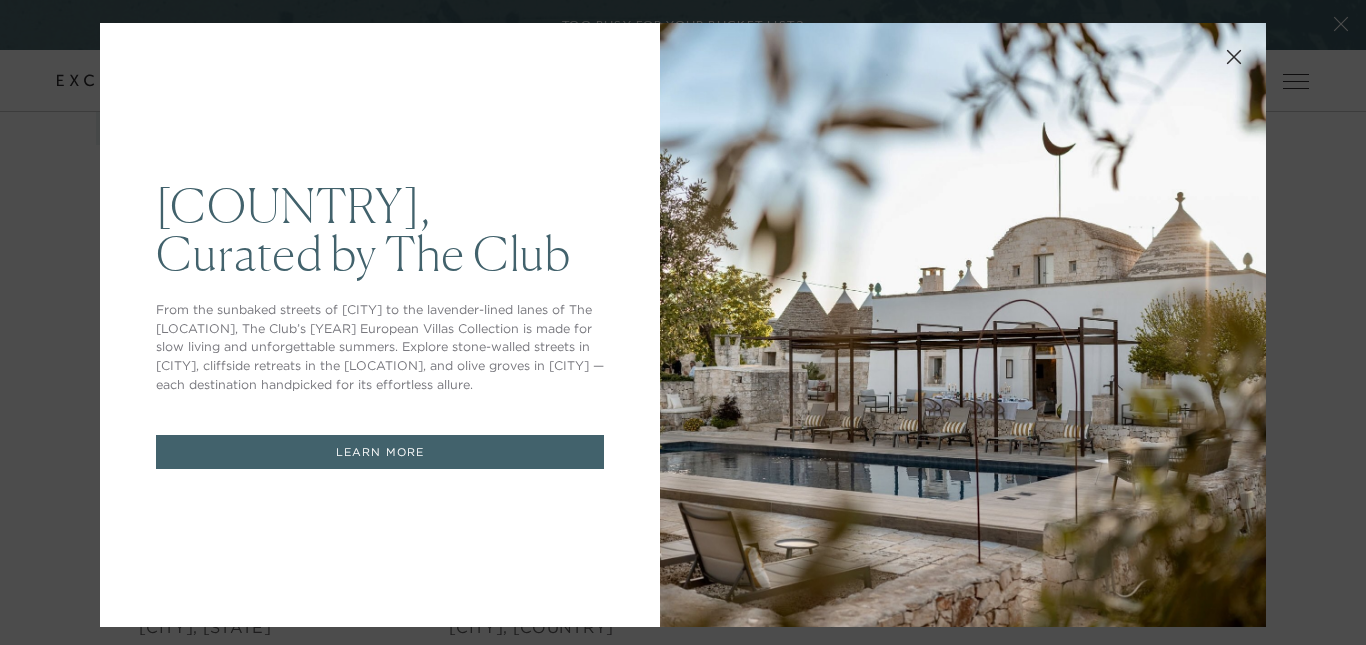 click 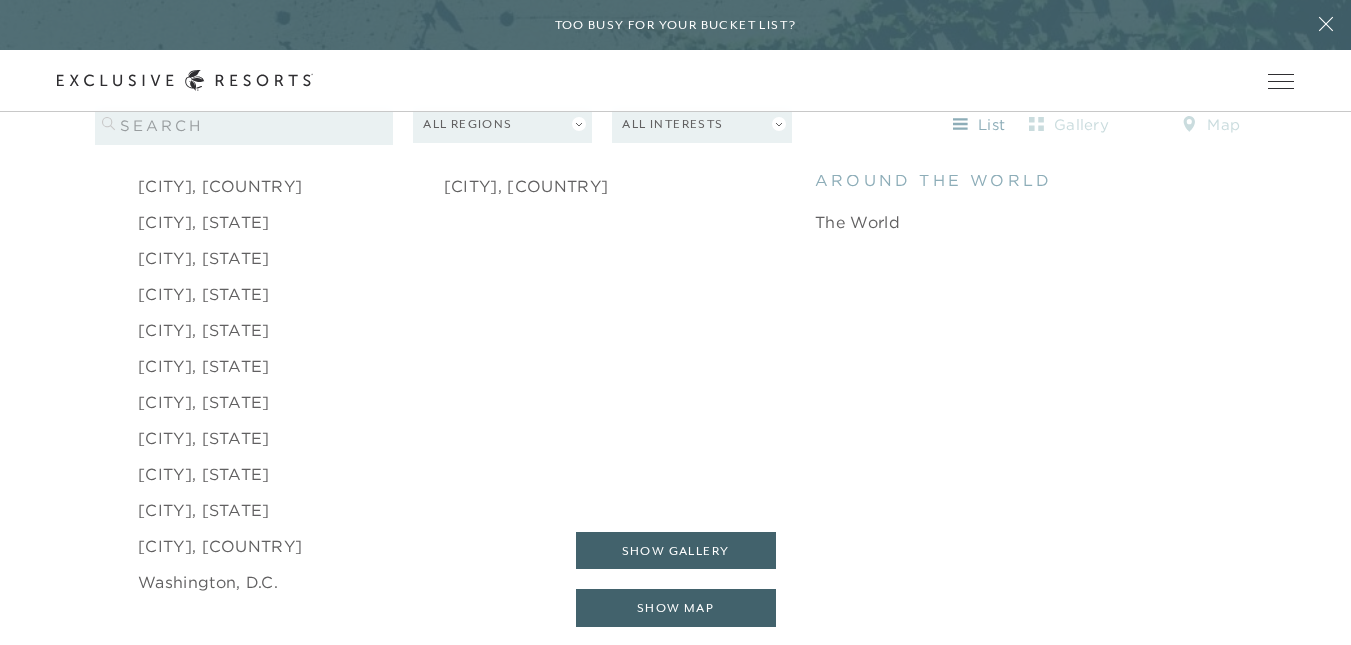 scroll, scrollTop: 3083, scrollLeft: 0, axis: vertical 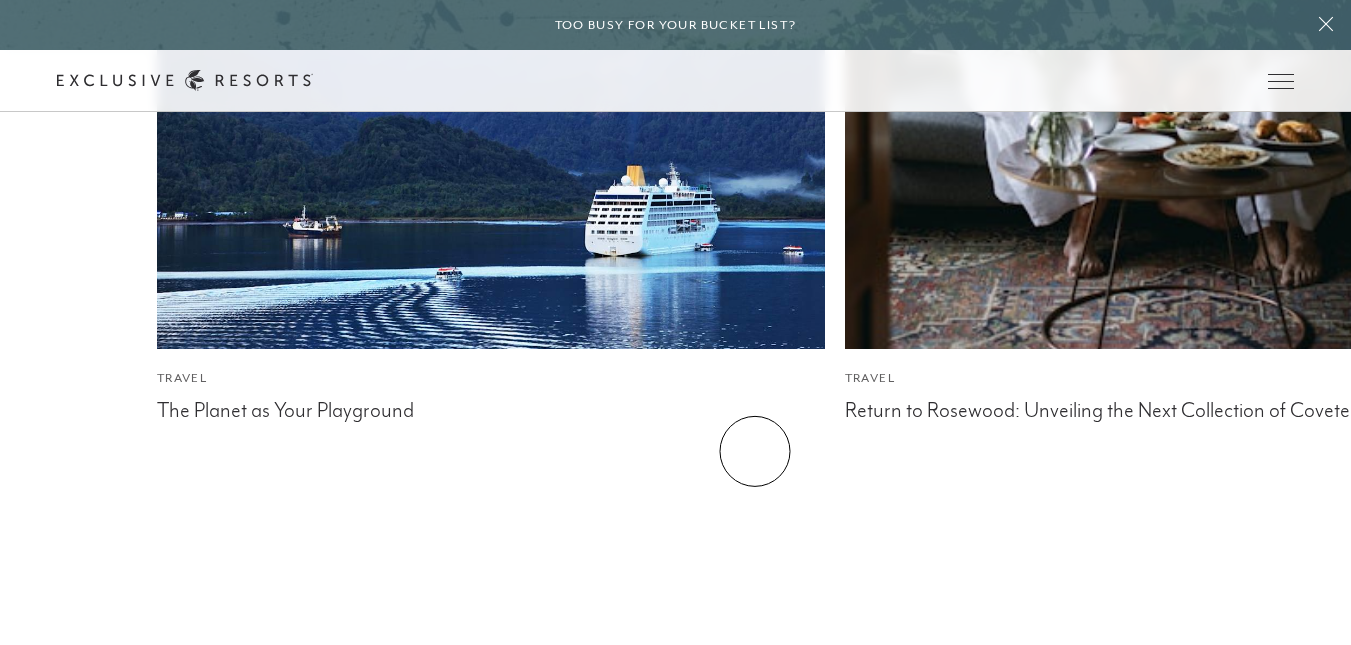 click on "Residences" at bounding box center [728, 960] 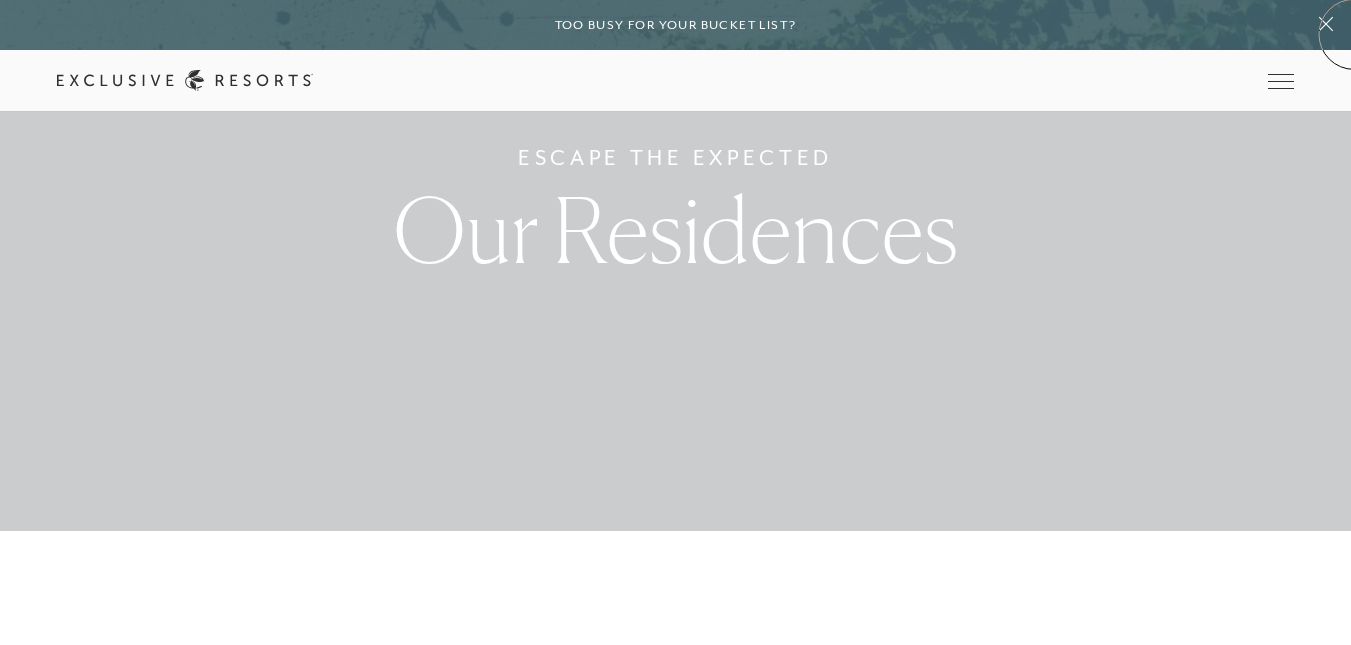 scroll, scrollTop: 419, scrollLeft: 0, axis: vertical 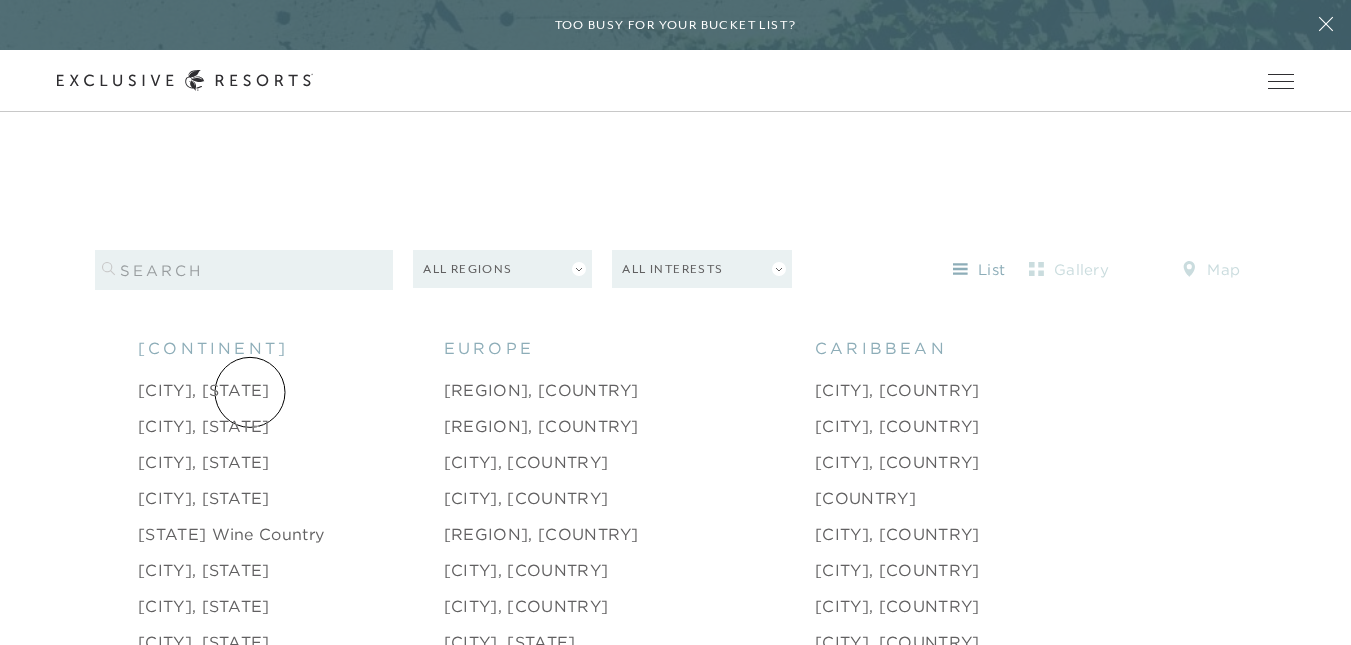 click on "[CITY], [STATE]" at bounding box center (204, 390) 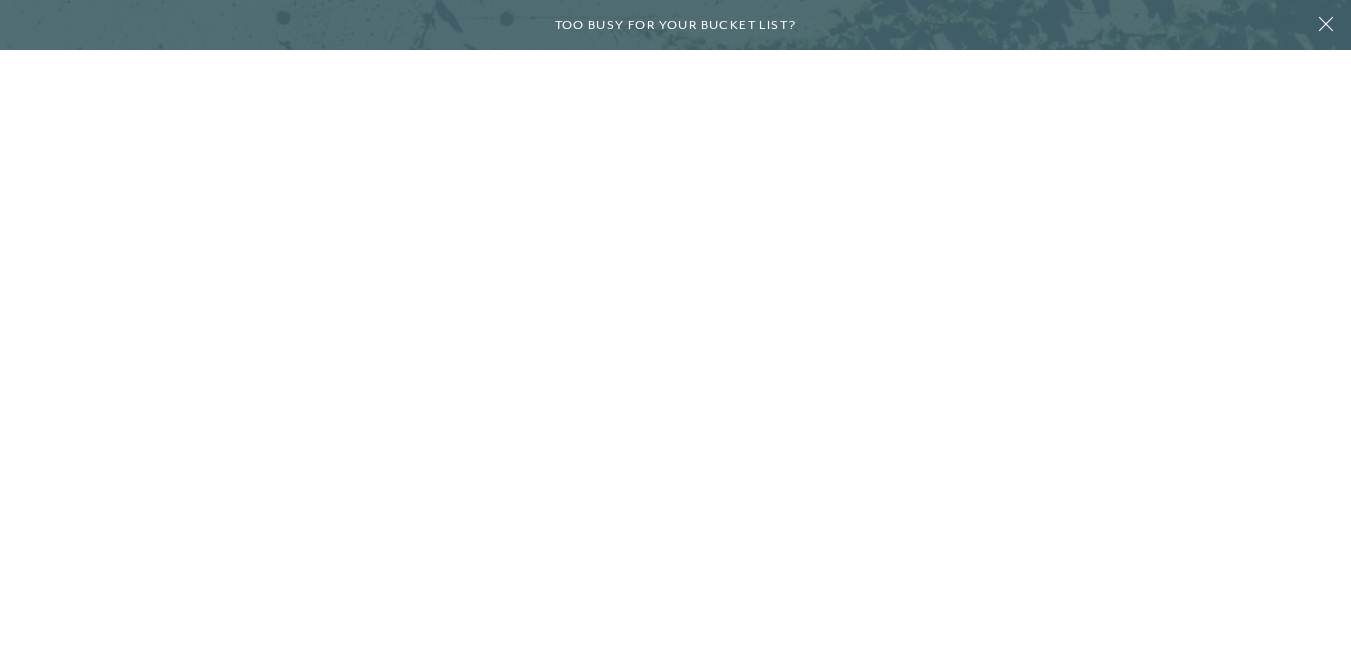 scroll, scrollTop: 0, scrollLeft: 0, axis: both 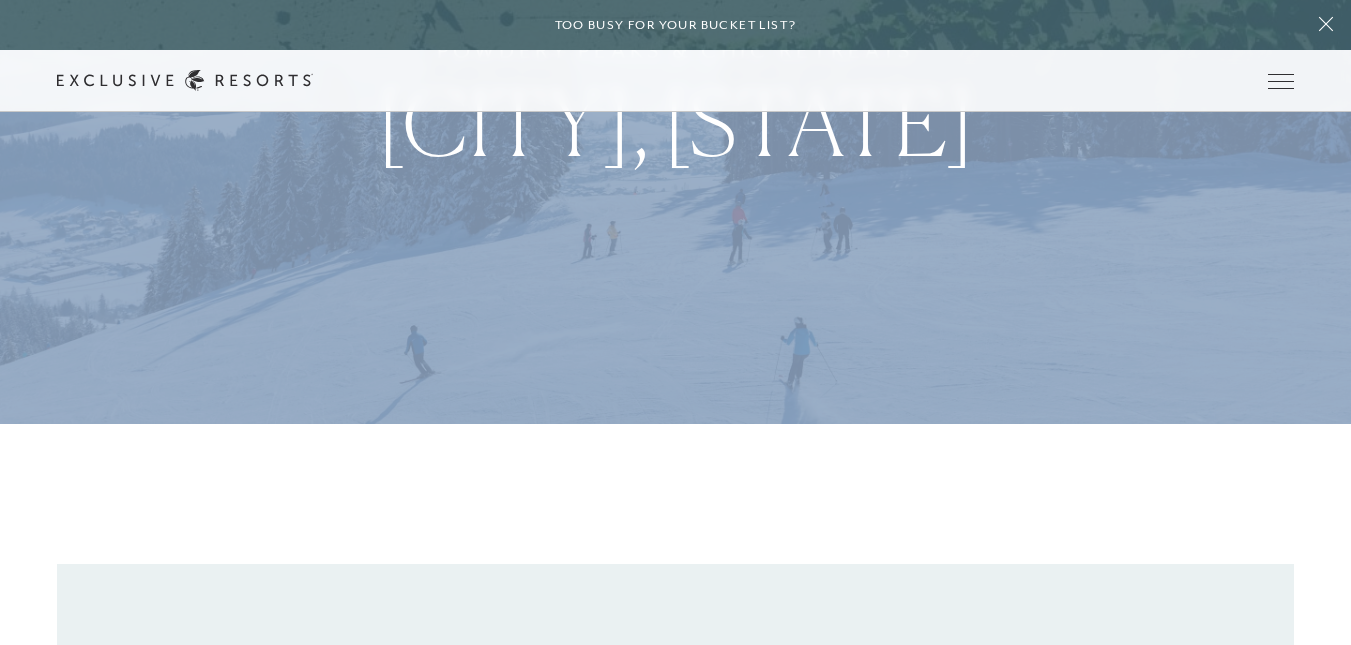 drag, startPoint x: 1302, startPoint y: 66, endPoint x: 1259, endPoint y: -24, distance: 99.744675 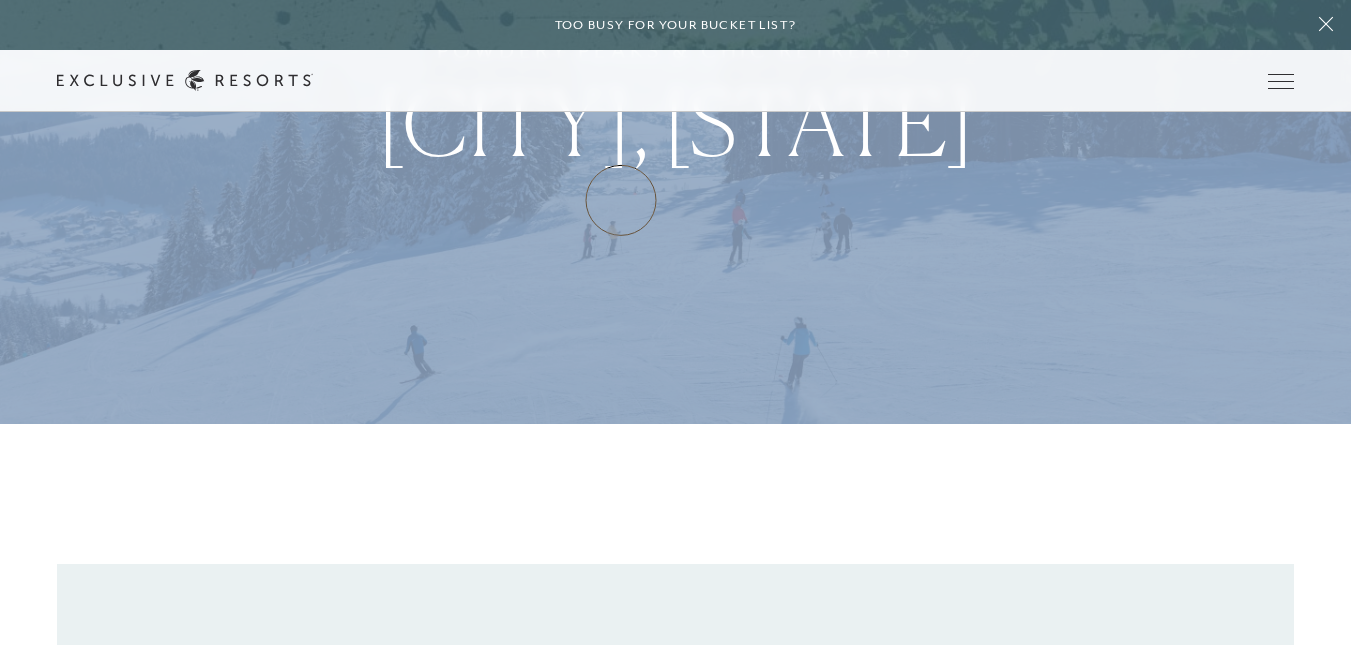 click on "How it works" at bounding box center (0, 0) 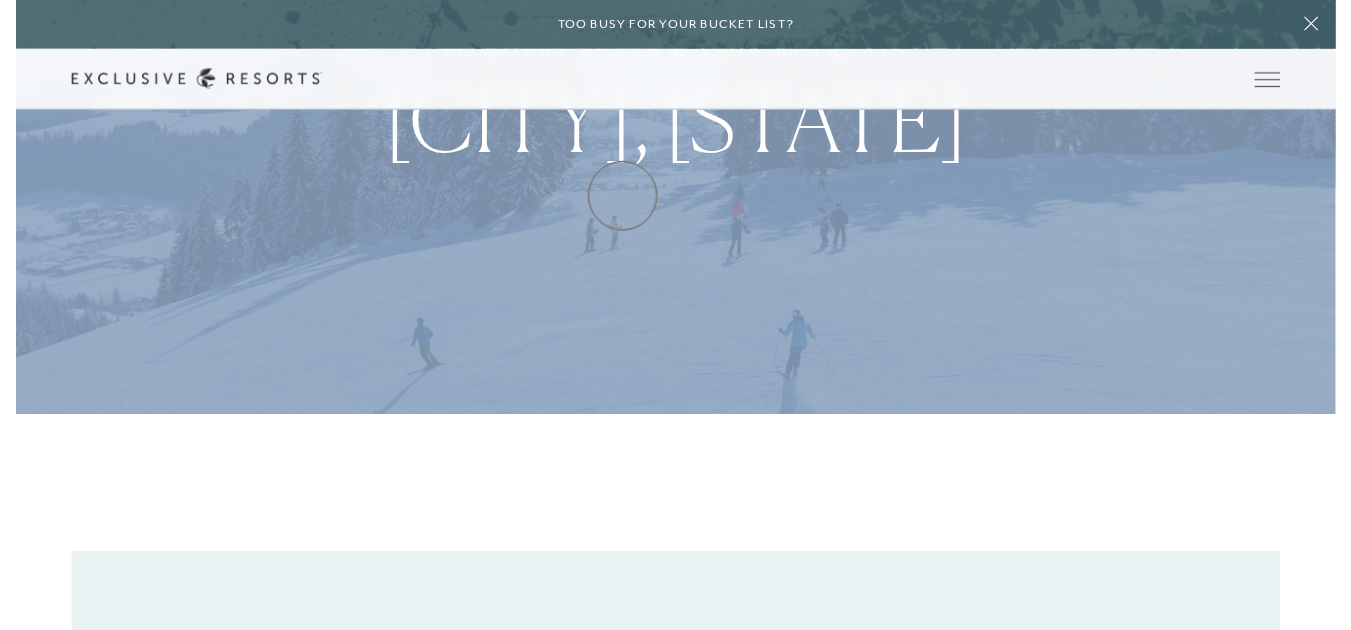 scroll, scrollTop: 0, scrollLeft: 0, axis: both 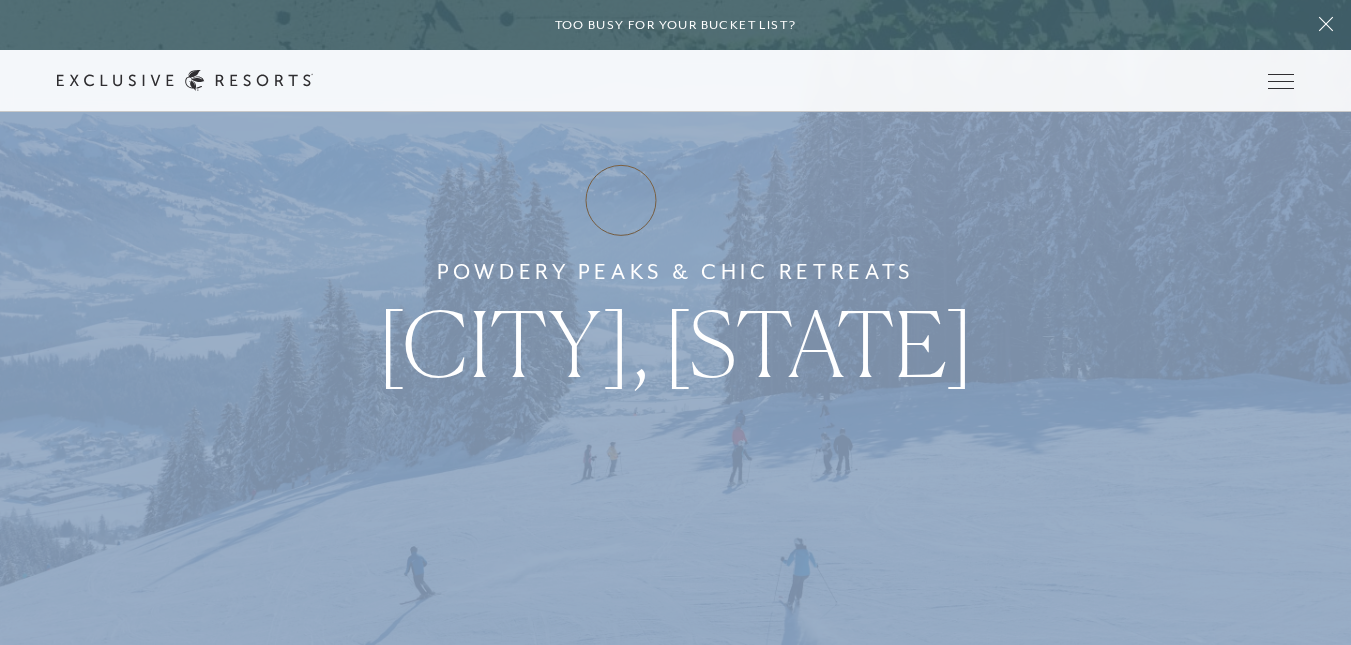 click on "How it works" at bounding box center (0, 0) 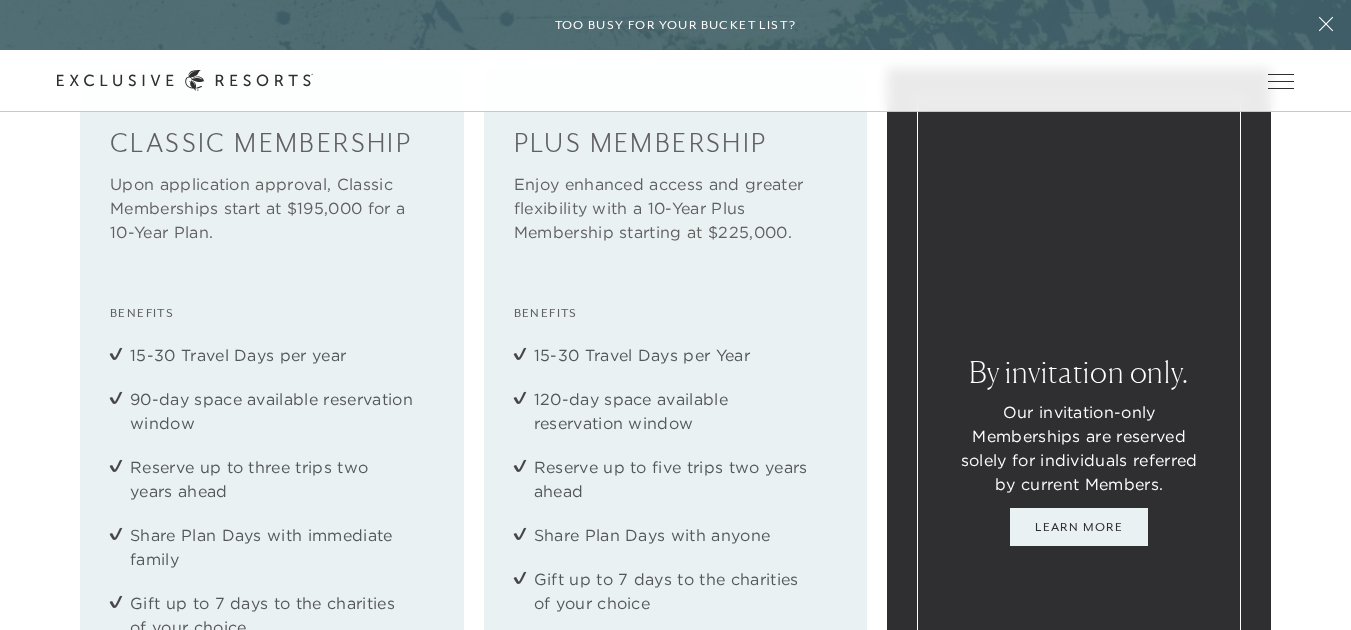 scroll, scrollTop: 2191, scrollLeft: 0, axis: vertical 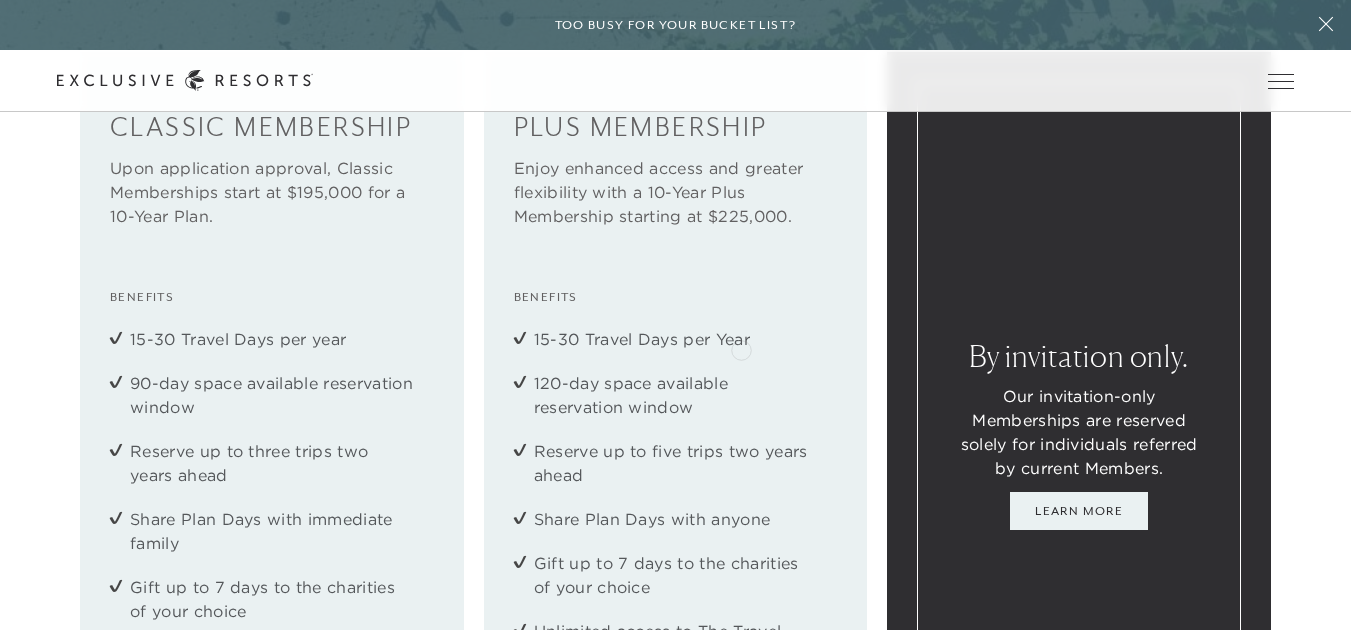 click on "Benefits 15-30 Travel Days per Year 120-day space available reservation window Reserve up to five trips two years ahead Share Plan Days with anyone Gift up to 7 days to the charities of your choice Unlimited access to The Travel Desk Inheritable and can be placed in a trust" 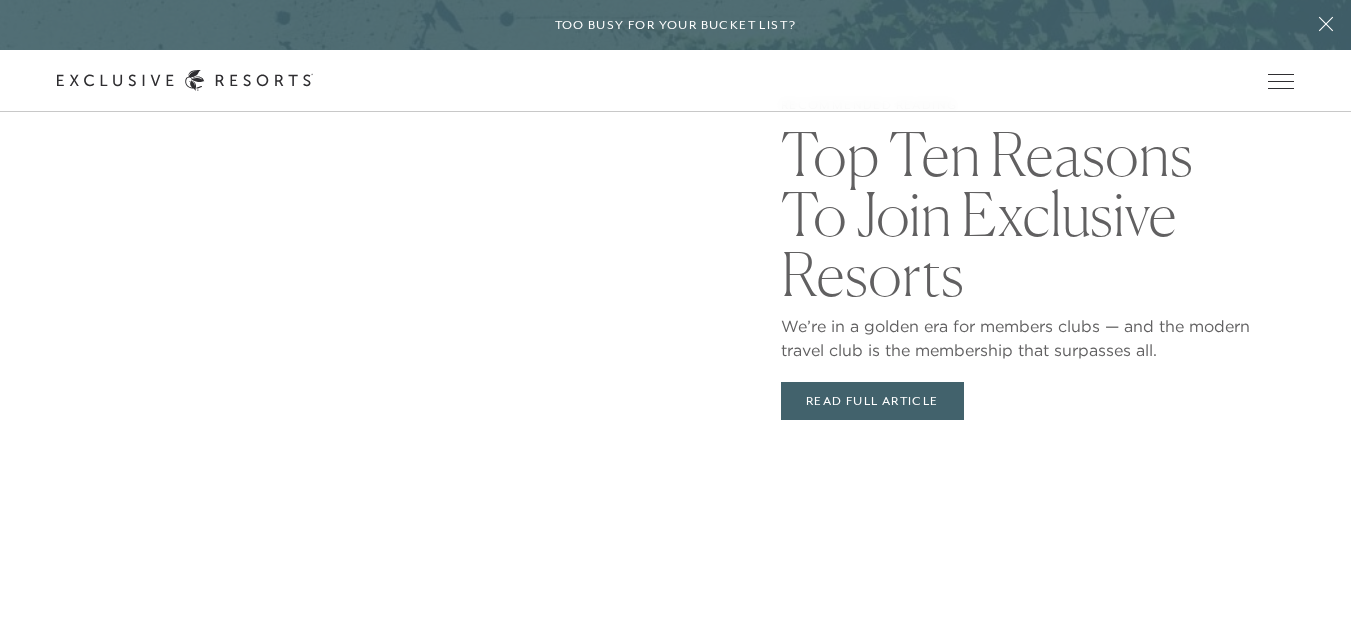 scroll, scrollTop: 3871, scrollLeft: 0, axis: vertical 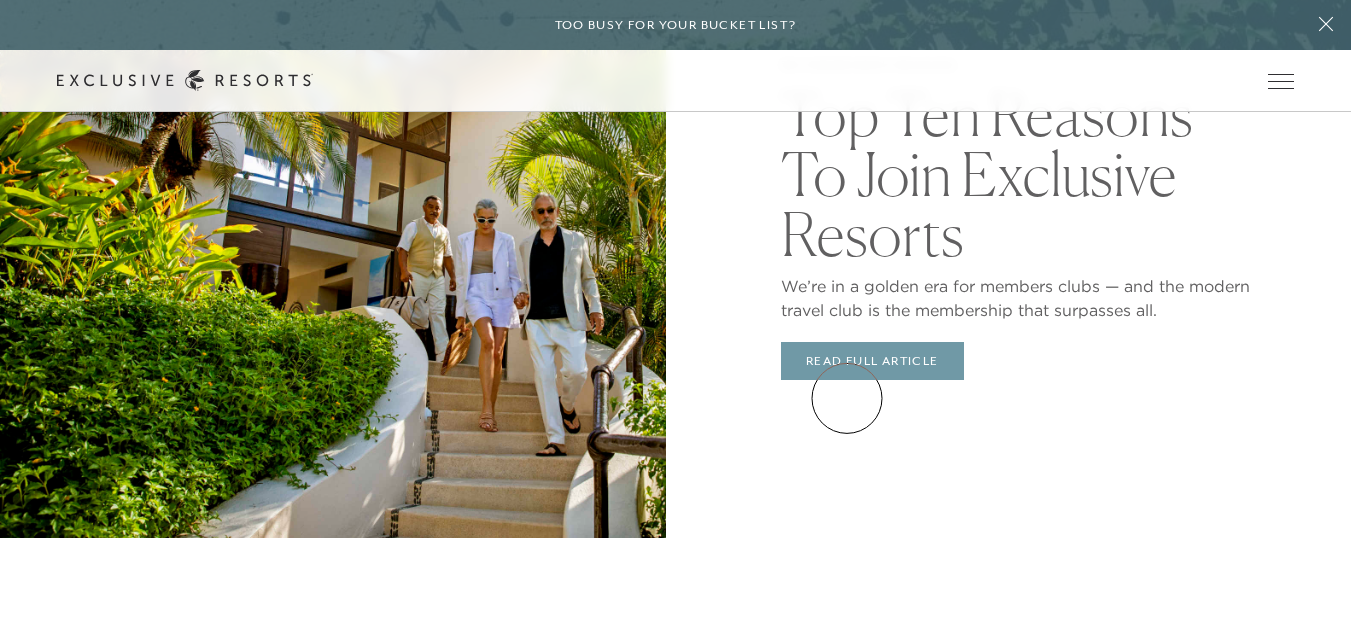 click on "Read Full Article" at bounding box center [872, 361] 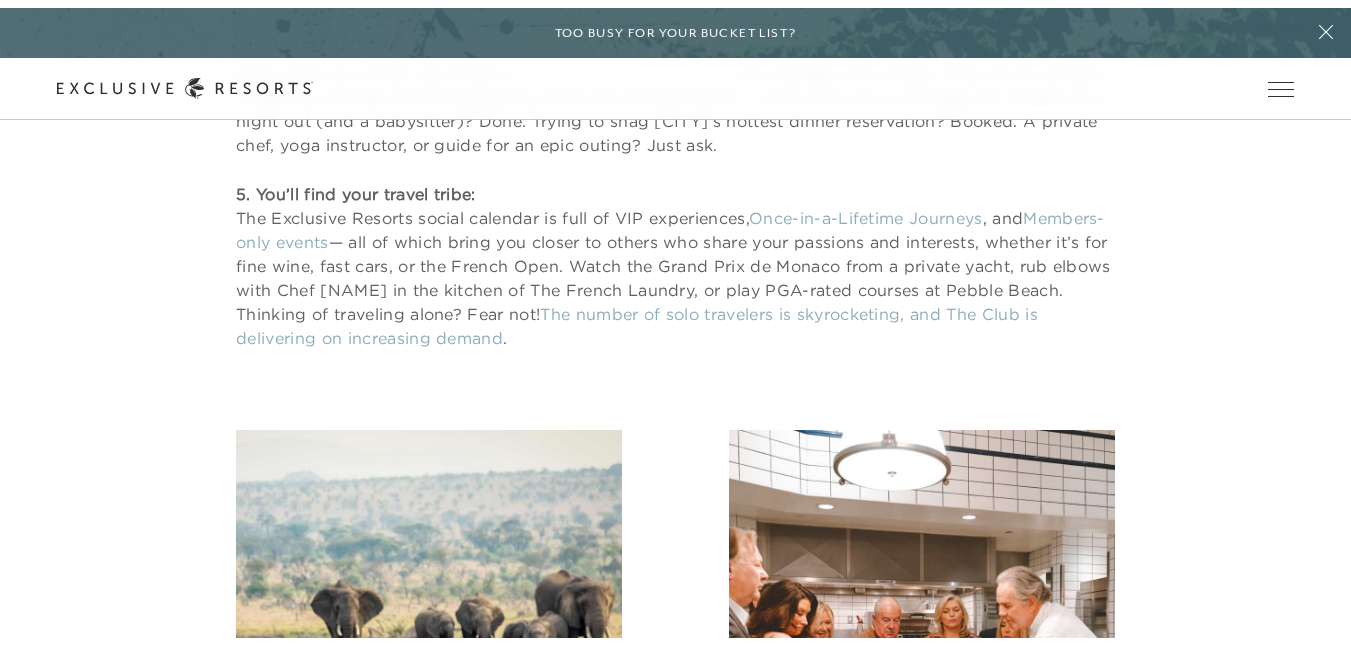 scroll, scrollTop: 0, scrollLeft: 0, axis: both 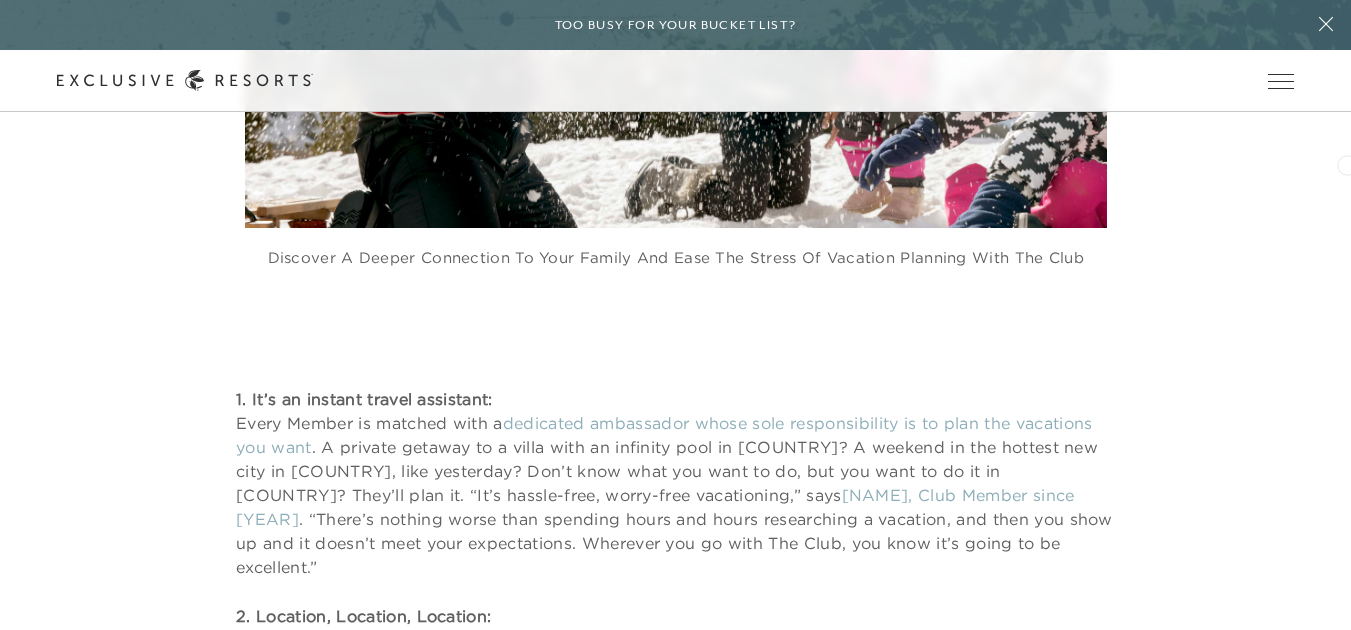 drag, startPoint x: 1358, startPoint y: 34, endPoint x: 1347, endPoint y: 163, distance: 129.46814 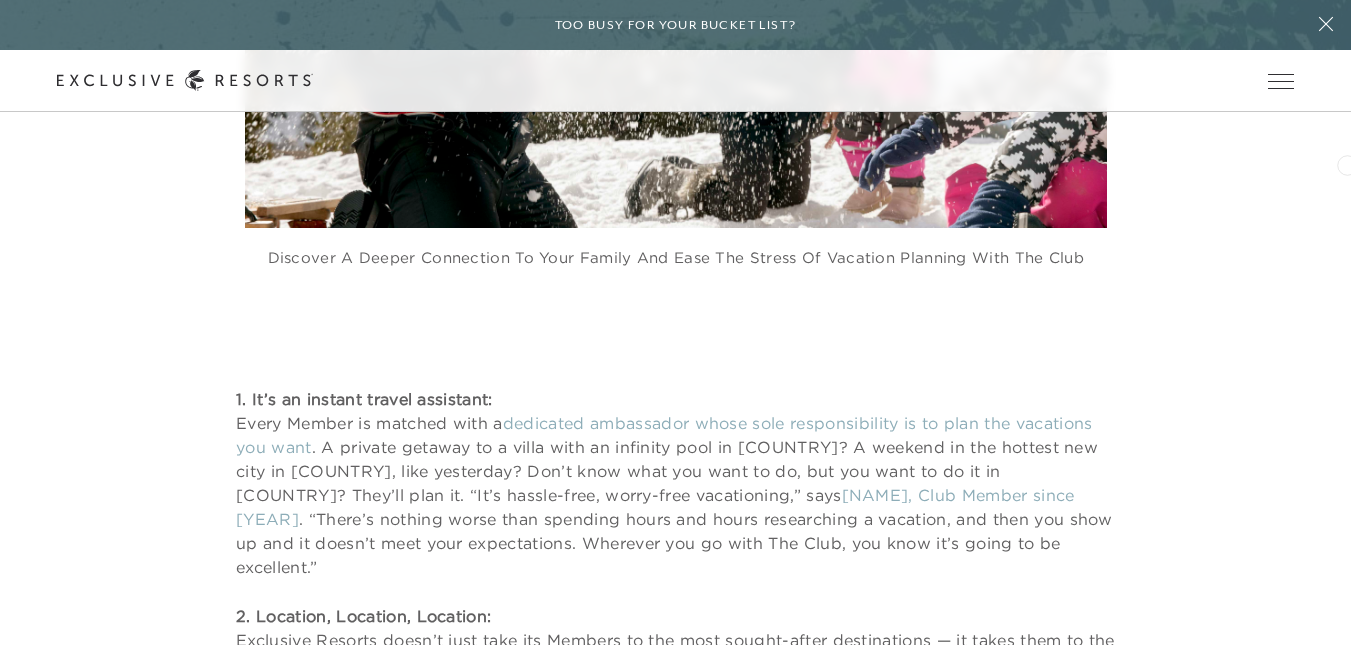 click on "Skip to main content Too busy for your bucket list? Not a bucket list. A blueprint. The Life List What’s the point of a bucket list if you’re always too busy to check anything off? Let’s rewrite your priorities — one trip at a time. Start your Life List. We’ll handle the rest. Here’s where to begin, depending on the decade you’re in. DISCOVER MORE Schedule a Meeting Get Started Visit home page  Member Login  Schedule a Meeting Get Started Back The Collection  Find paradise. 350+ residences. 75+ coveted destinations. Overview Residence Collection Experience Collection Back Membership  A club. A community. A way of life. Overview  Services & Standards  How it Works VIP Benefits Inquire now Back Community  Join The Club. Build a Network. Overview Club Journal Search  Search  Inquire about membership  Member Login  Schedule a Meeting Get Started The Collection Residence Collection Experience Collection Membership Services & Standards How it works VIP Benefits Inquire now Community Club Journal" at bounding box center [675, 56] 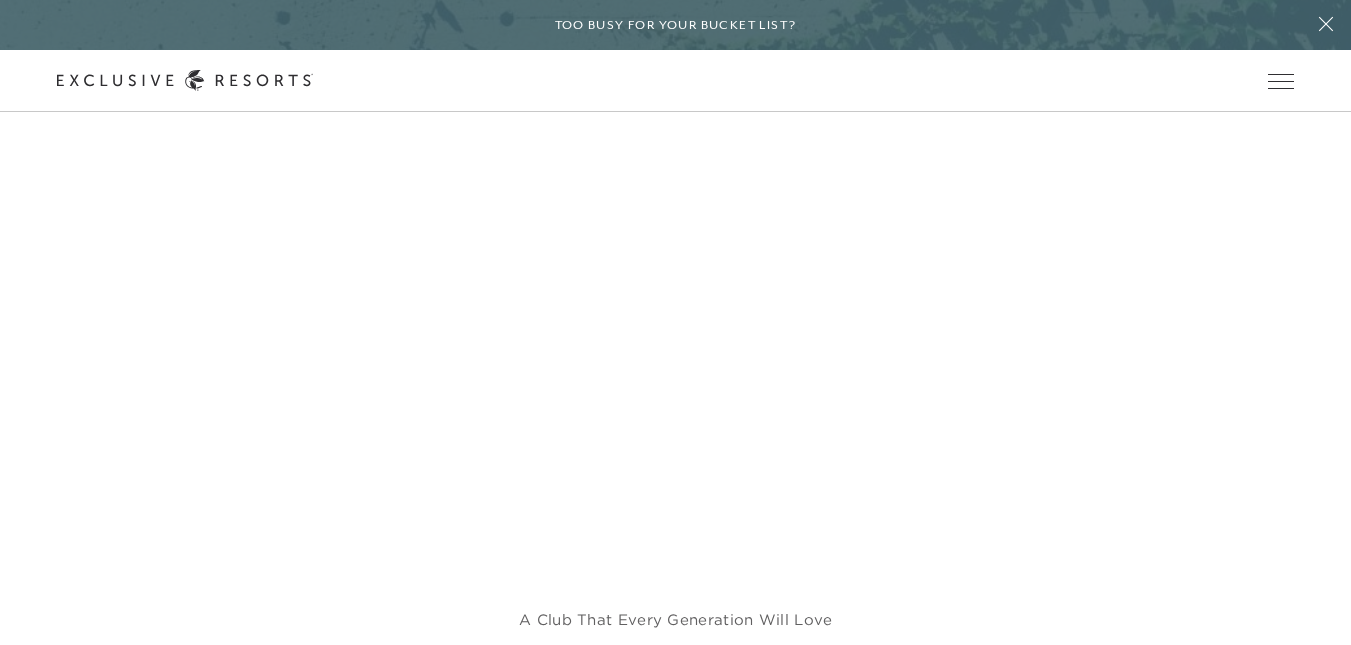 scroll, scrollTop: 5315, scrollLeft: 0, axis: vertical 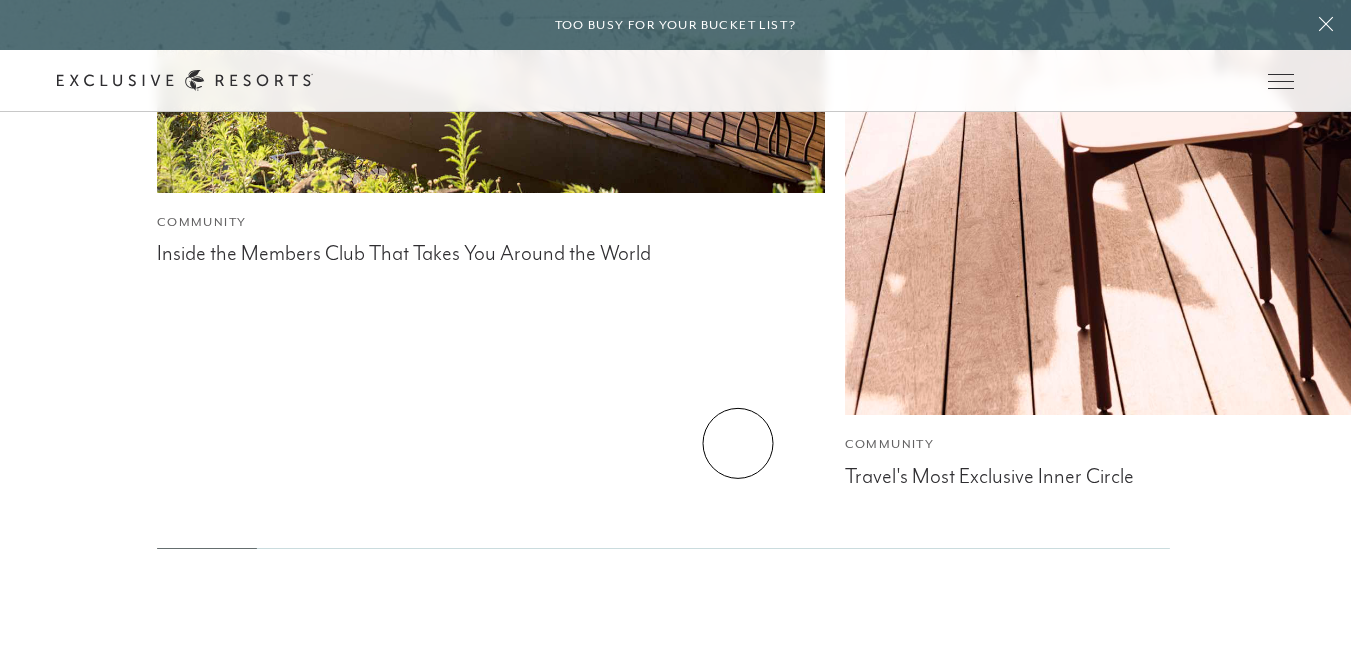 click on "Residences" at bounding box center (728, 902) 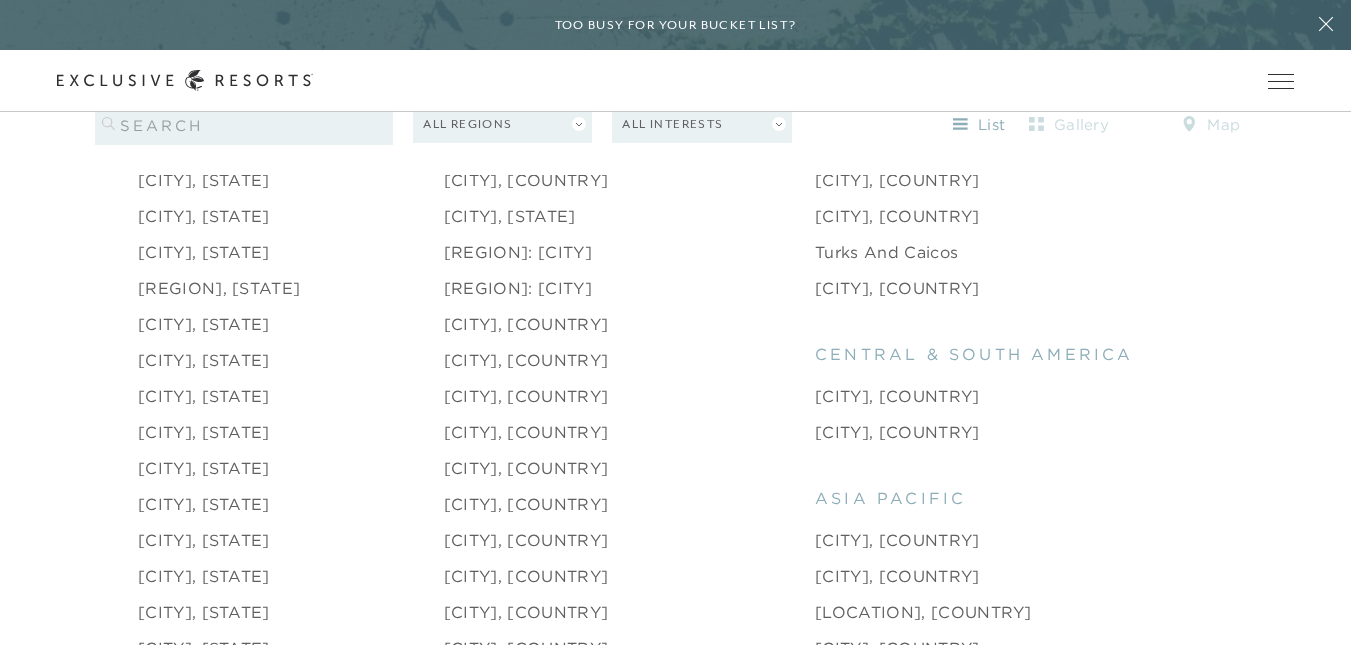 scroll, scrollTop: 2170, scrollLeft: 0, axis: vertical 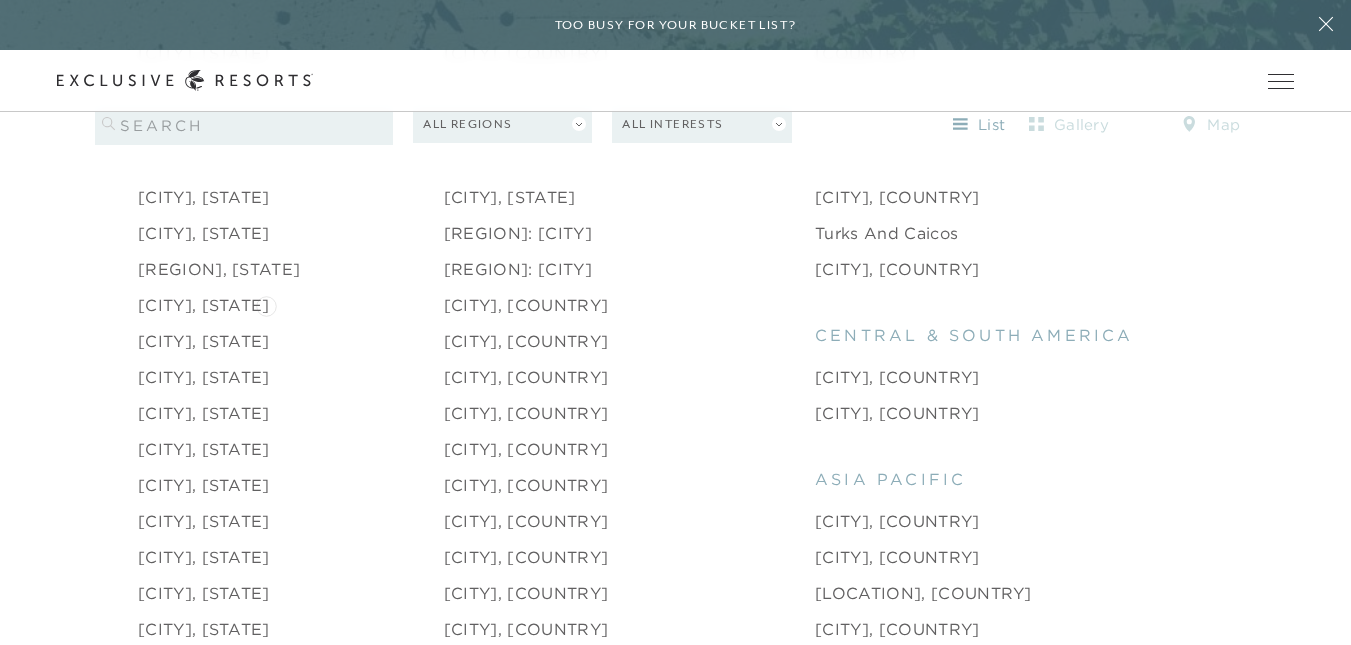 click on "[CITY], [STATE]" at bounding box center [204, 305] 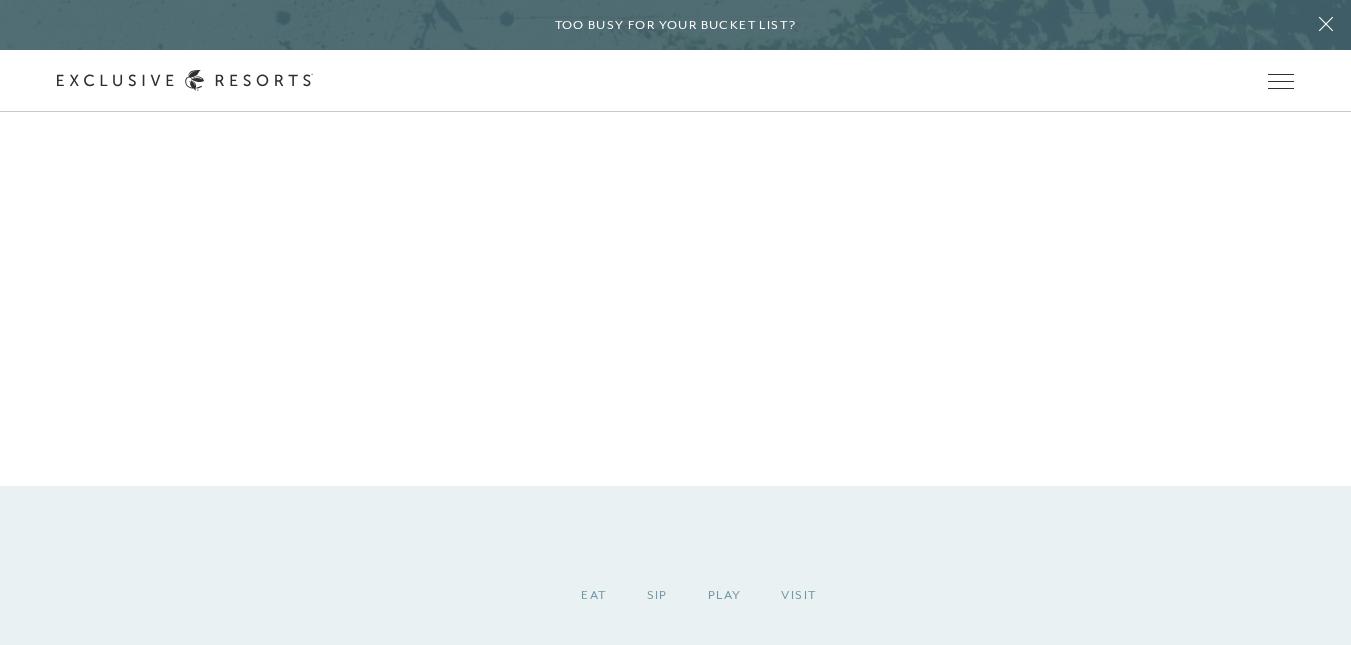 scroll, scrollTop: 0, scrollLeft: 0, axis: both 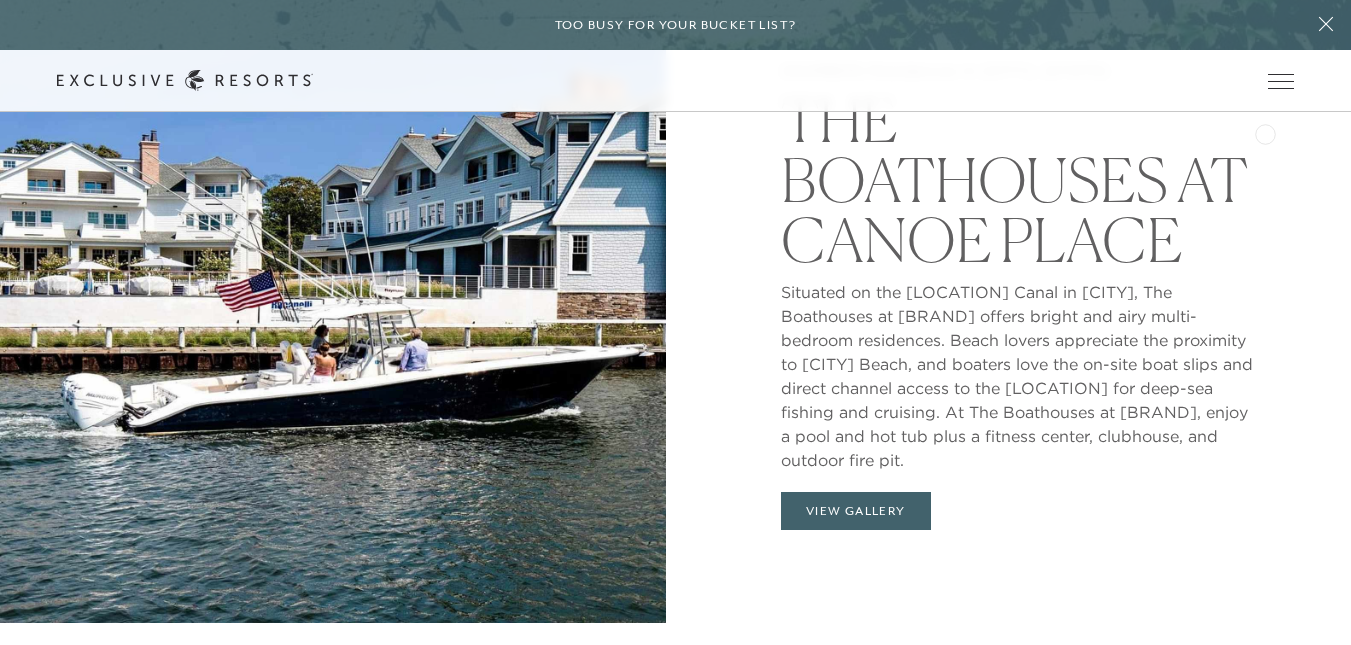 click on "Skip to main content Too busy for your bucket list? Not a bucket list. A blueprint. The Life List What’s the point of a bucket list if you’re always too busy to check anything off? Let’s rewrite your priorities — one trip at a time. Start your Life List. We’ll handle the rest. Here’s where to begin, depending on the decade you’re in. DISCOVER MORE Schedule a Meeting Get Started Visit home page  Member Login  Schedule a Meeting Get Started Back The Collection  Find paradise. 350+ residences. 75+ coveted destinations. Overview Residence Collection Experience Collection Back Membership  A club. A community. A way of life. Overview  Services & Standards  How it Works VIP Benefits Inquire now Back Community  Join The Club. Build a Network. Overview Club Journal Search  Search  Inquire about membership  Member Login  Schedule a Meeting Get Started The Collection Residence Collection Experience Collection Membership Services & Standards How it works VIP Benefits Inquire now Community Club Journal" at bounding box center [675, 56] 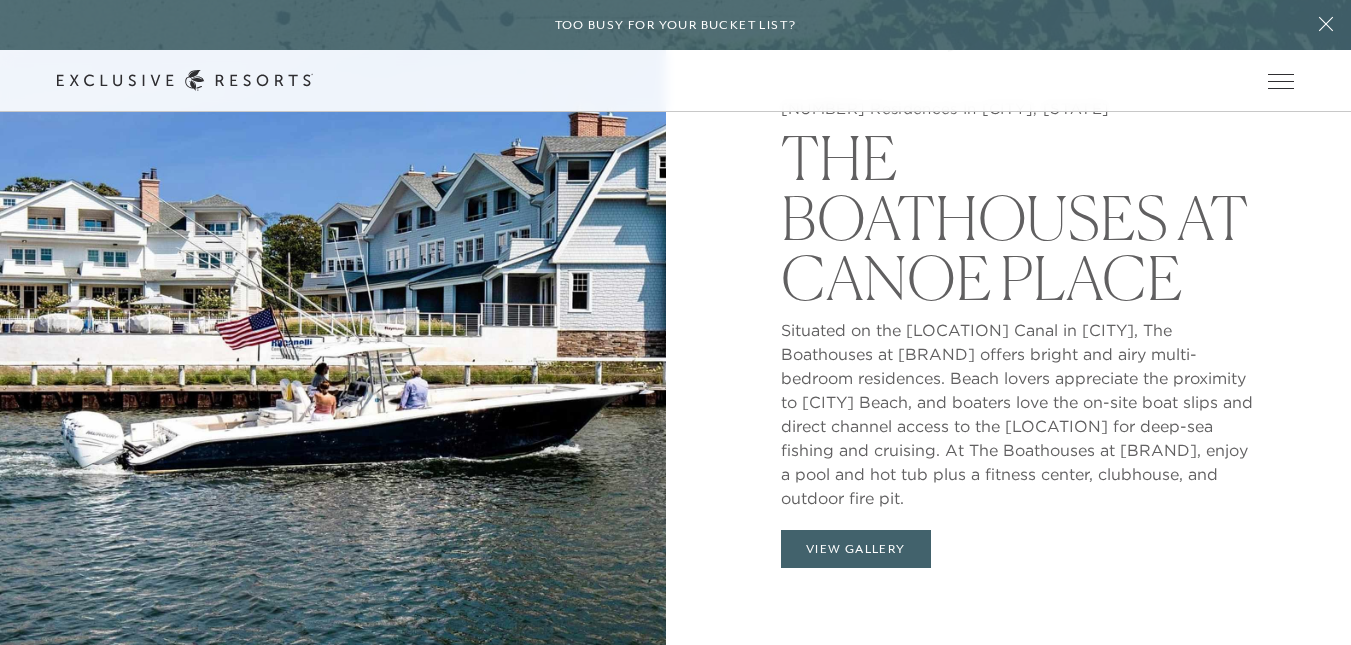 scroll, scrollTop: 1865, scrollLeft: 0, axis: vertical 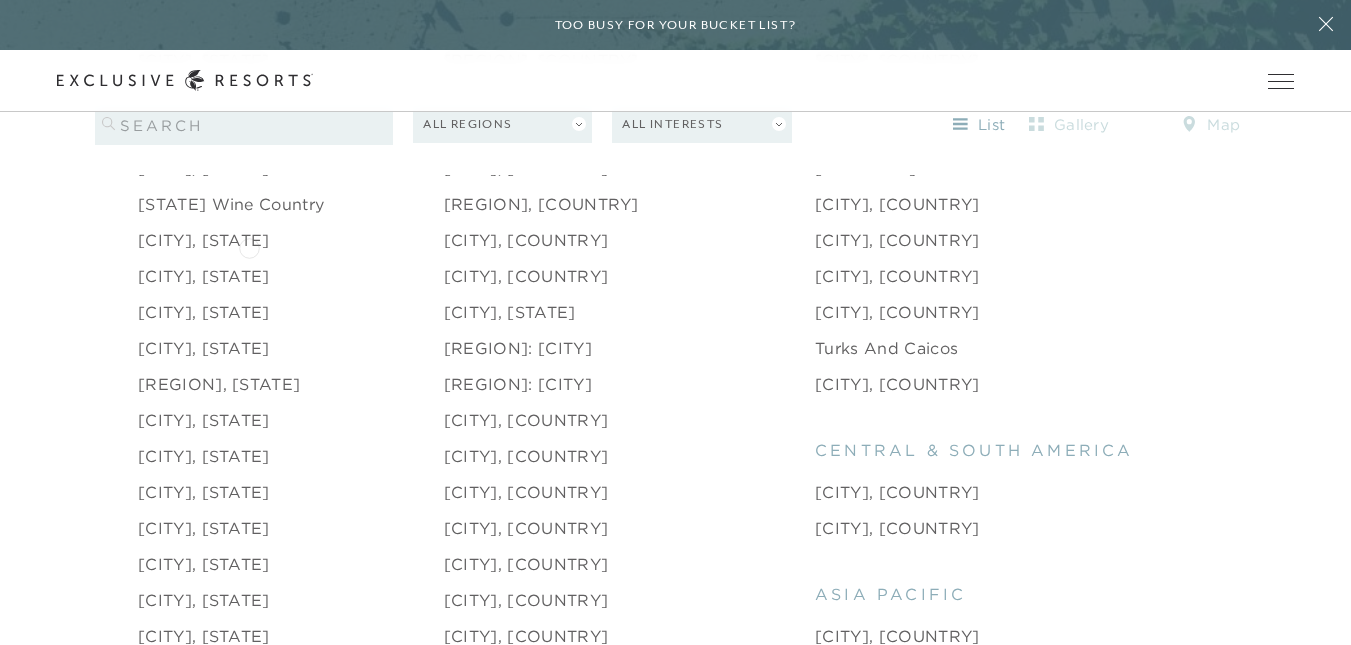 click on "[CITY], [STATE]" at bounding box center (204, 240) 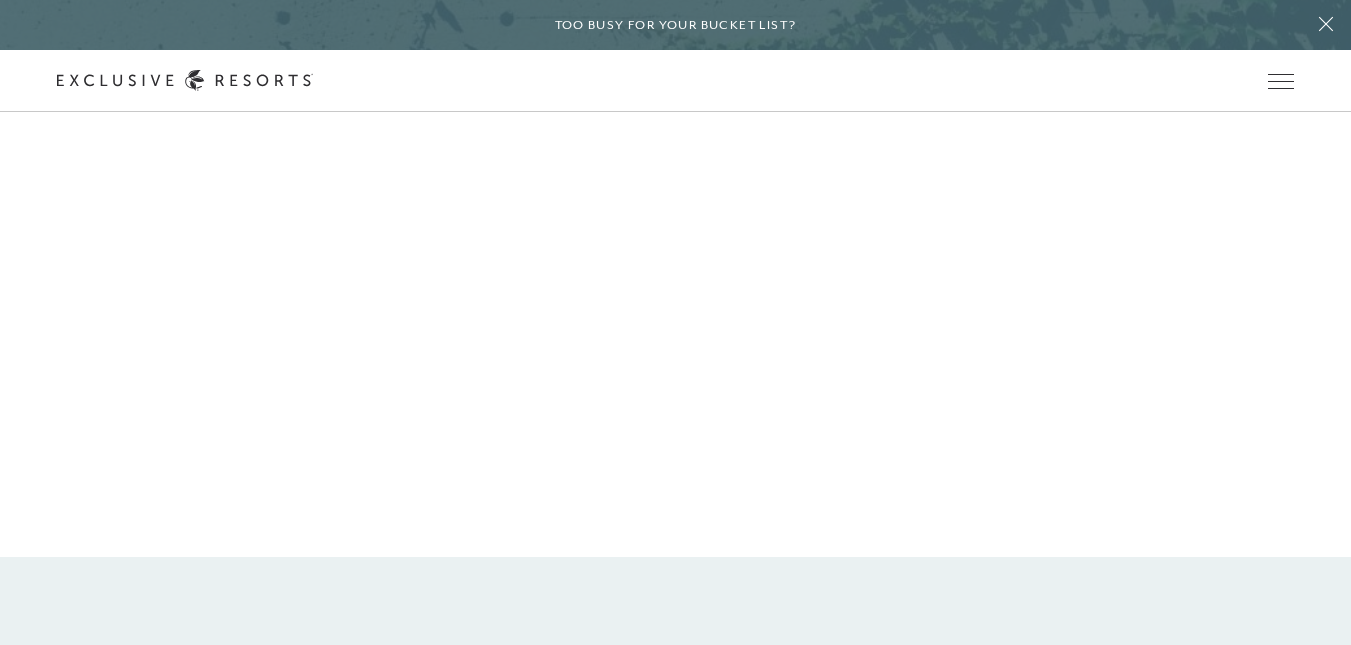 scroll, scrollTop: 0, scrollLeft: 0, axis: both 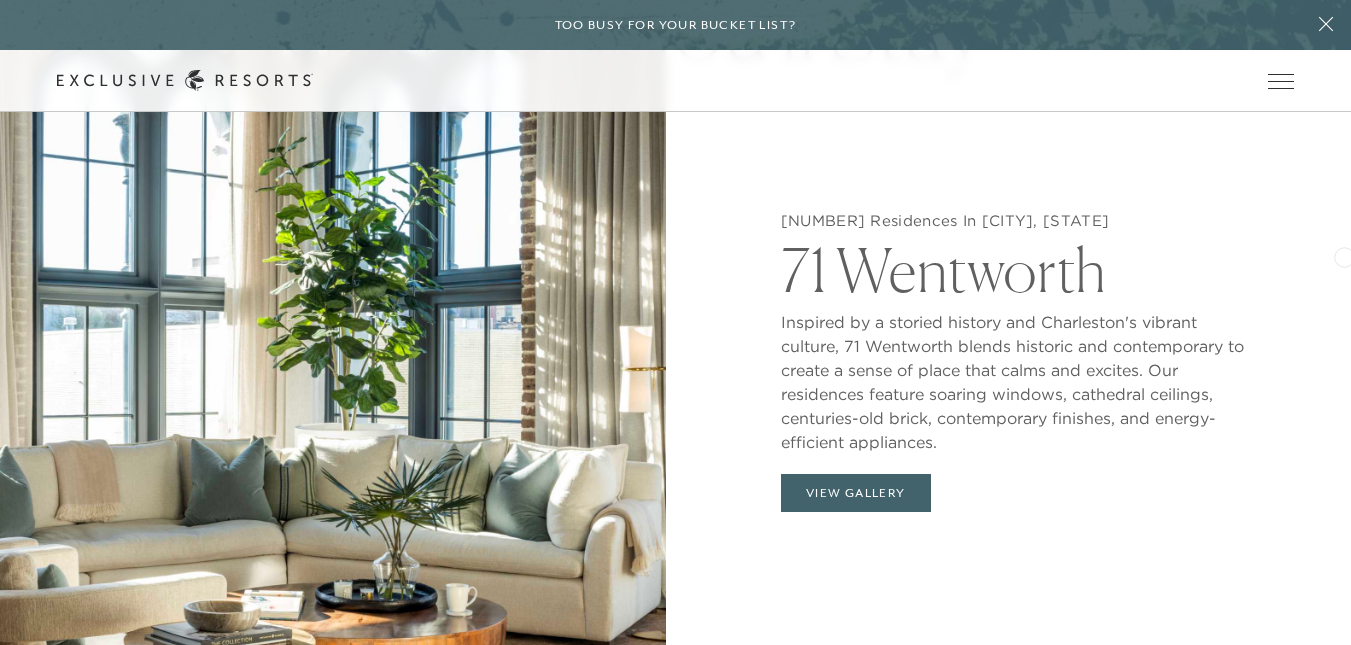 click on "[NUMBER] Residences In [CITY], [STATE] 71 Wentworth Inspired by a storied history and [CITY]'s vibrant culture, 71 Wentworth blends historic and contemporary to create a sense of place that calms and excites. Our residences feature soaring windows, cathedral ceilings, centuries-old brick, contemporary finishes, and energy-efficient appliances. [NUMBER] Residences In [CITY], [STATE] 71 Wentworth Inspired by a storied history and [CITY]'s vibrant culture, 71 Wentworth blends historic and contemporary to create a sense of place that calms and excites. Our residences feature soaring windows, cathedral ceilings, centuries-old brick, contemporary finishes, and energy-efficient appliances. View Gallery" 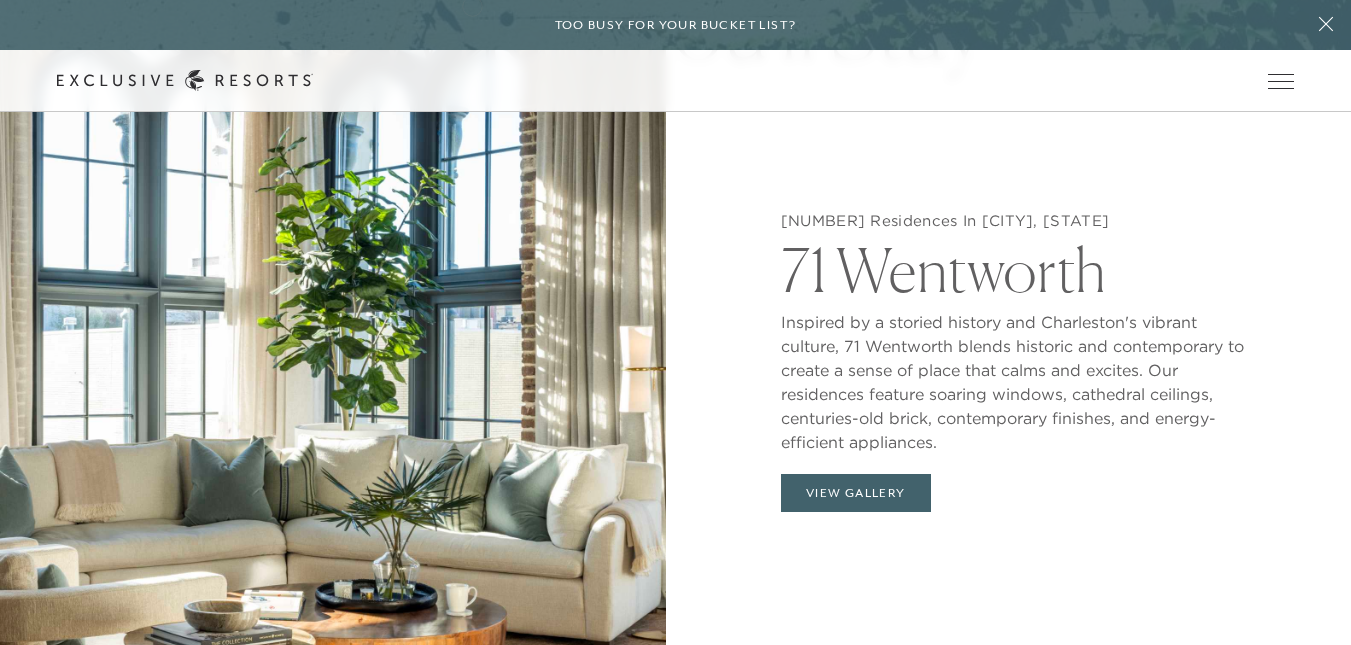 scroll, scrollTop: 2055, scrollLeft: 0, axis: vertical 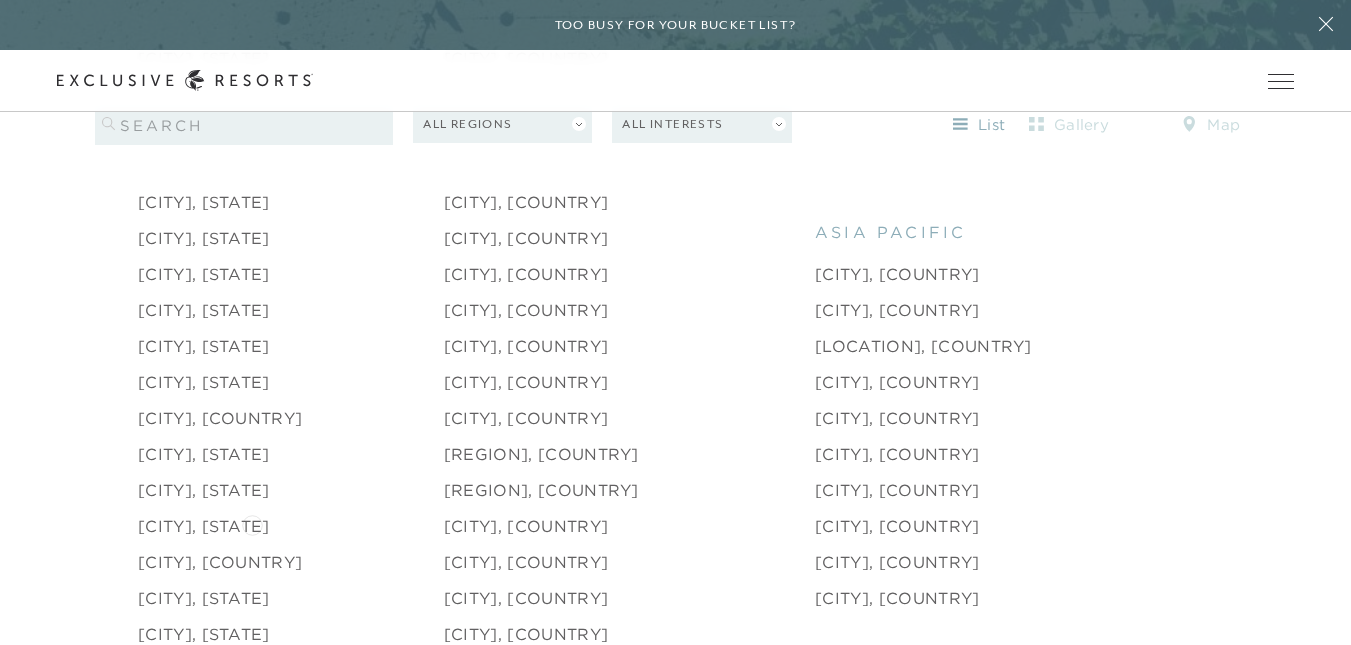 click on "[CITY], [STATE]" at bounding box center [204, 526] 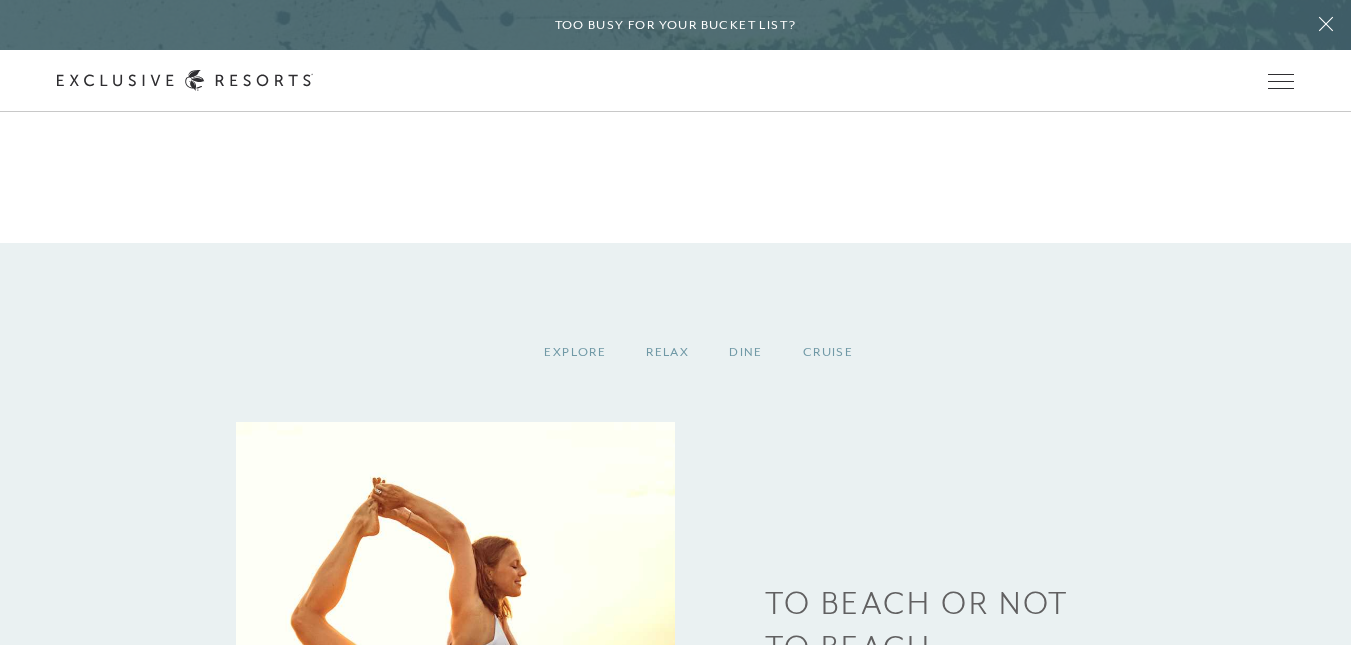 scroll, scrollTop: 0, scrollLeft: 0, axis: both 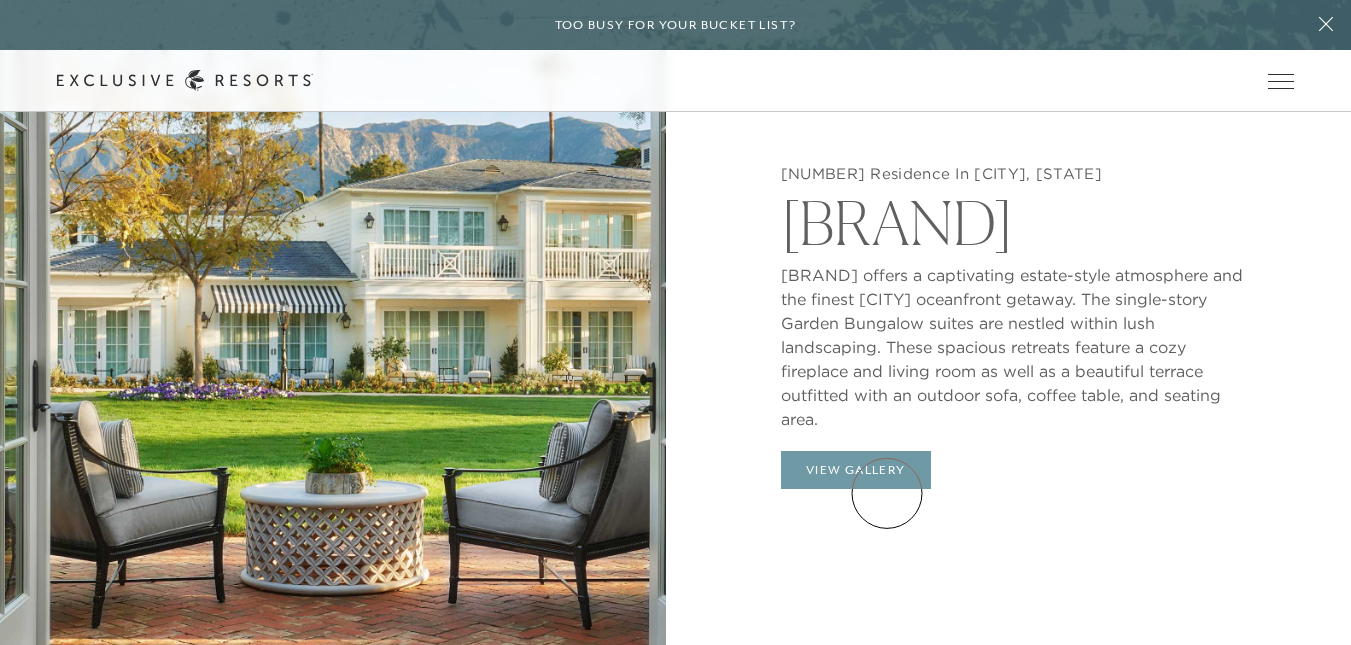click on "View Gallery" at bounding box center [856, 470] 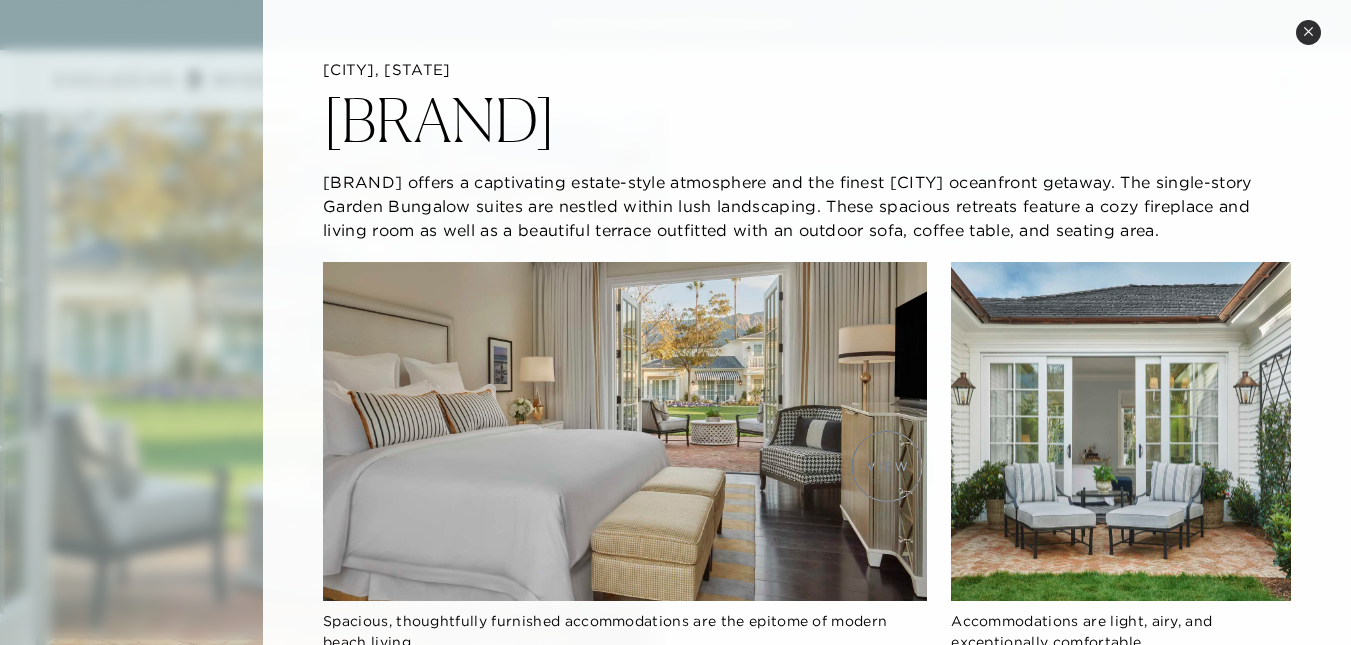 click at bounding box center (625, 432) 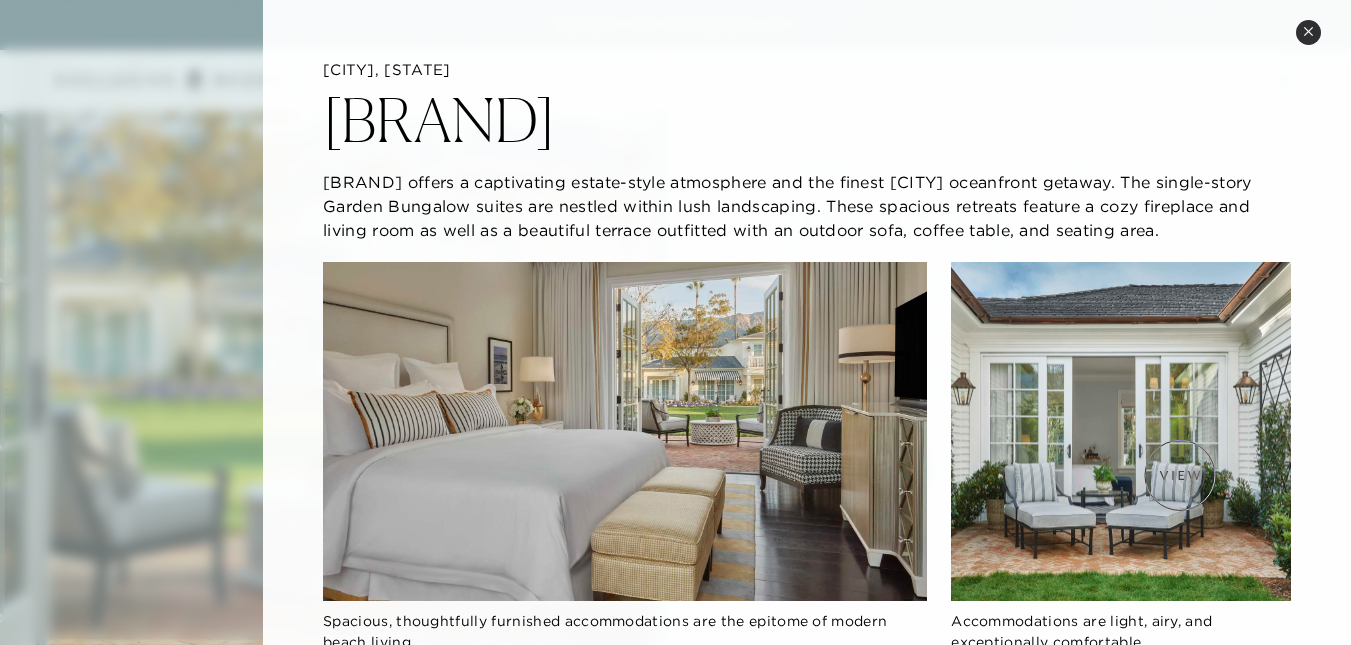 click at bounding box center (1121, 432) 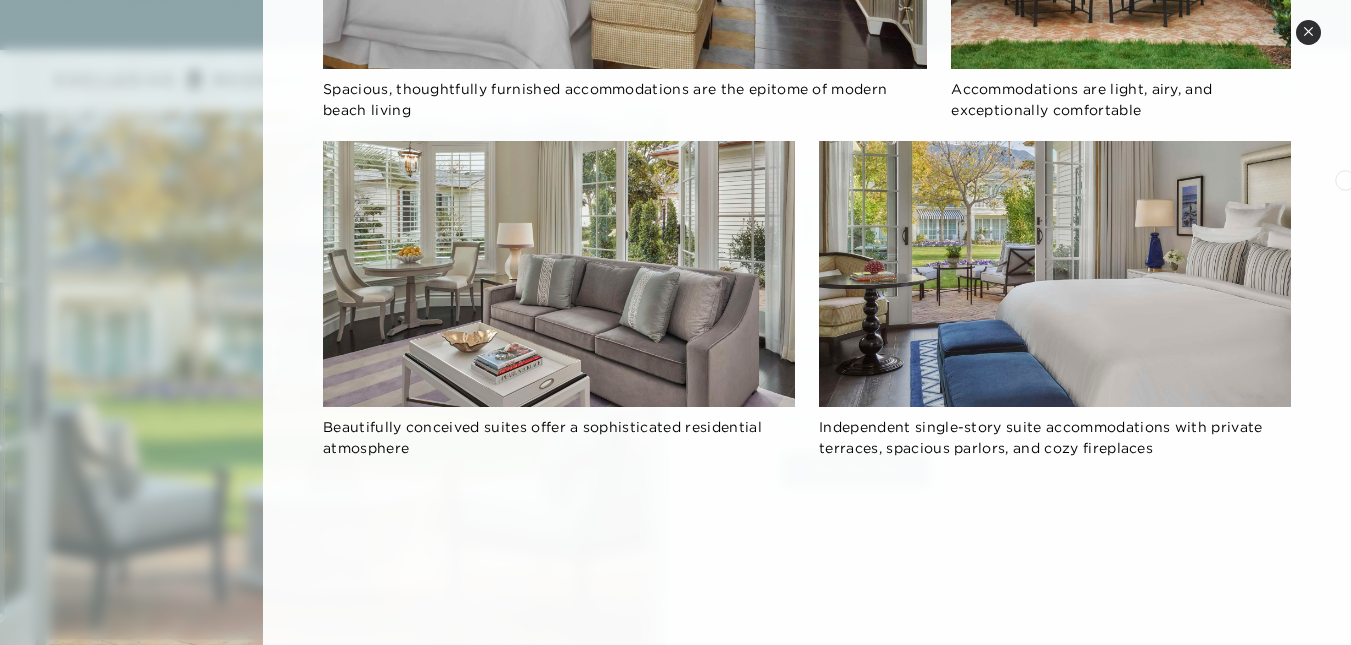 scroll, scrollTop: 542, scrollLeft: 0, axis: vertical 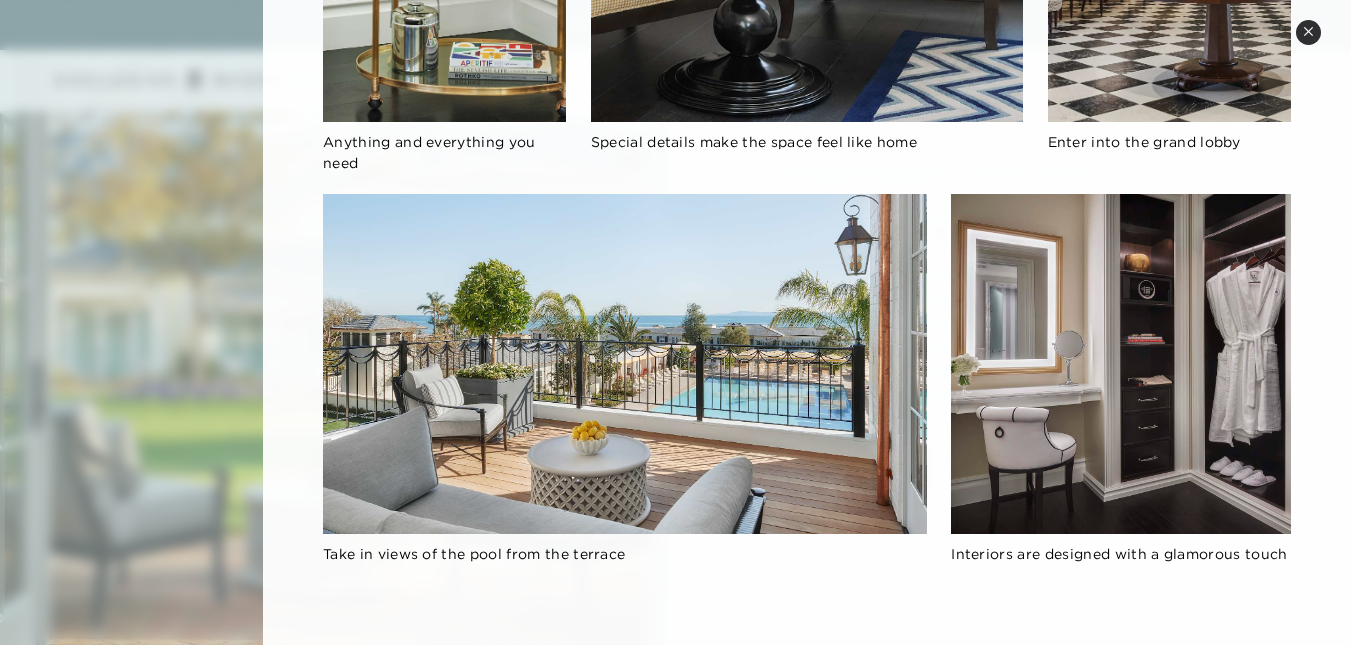 drag, startPoint x: 1334, startPoint y: 523, endPoint x: 1365, endPoint y: 133, distance: 391.2301 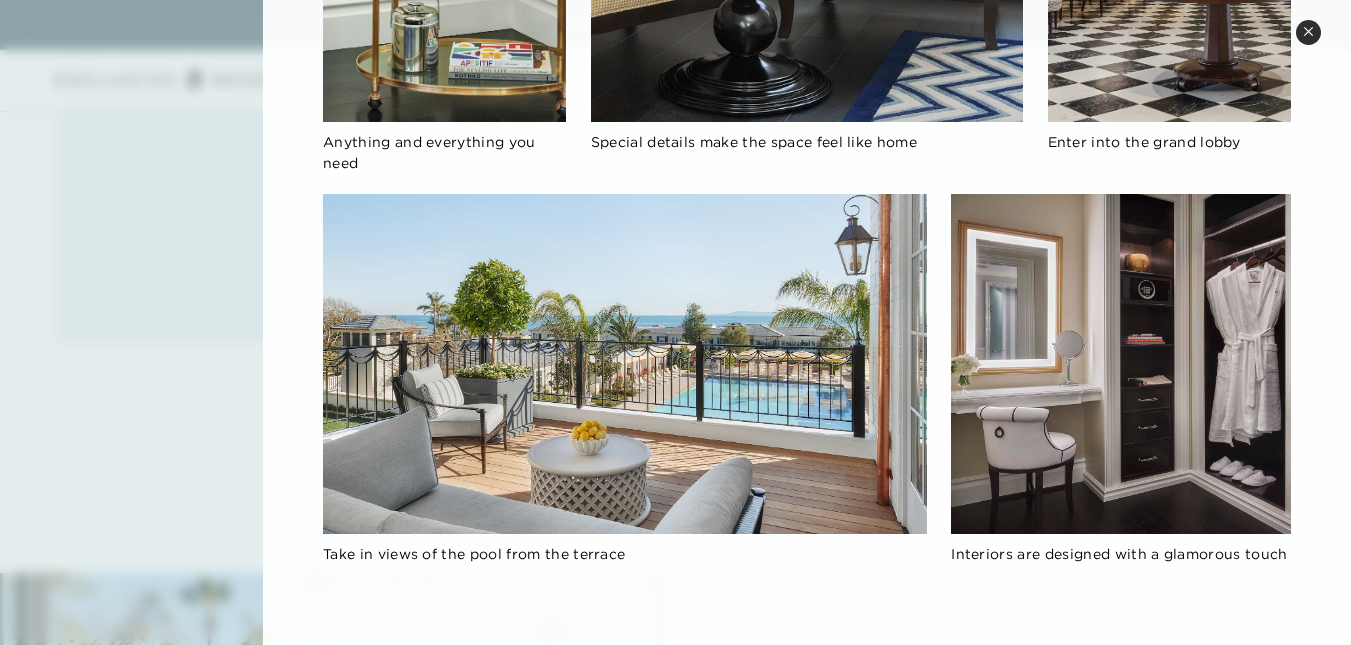 scroll, scrollTop: 1262, scrollLeft: 0, axis: vertical 